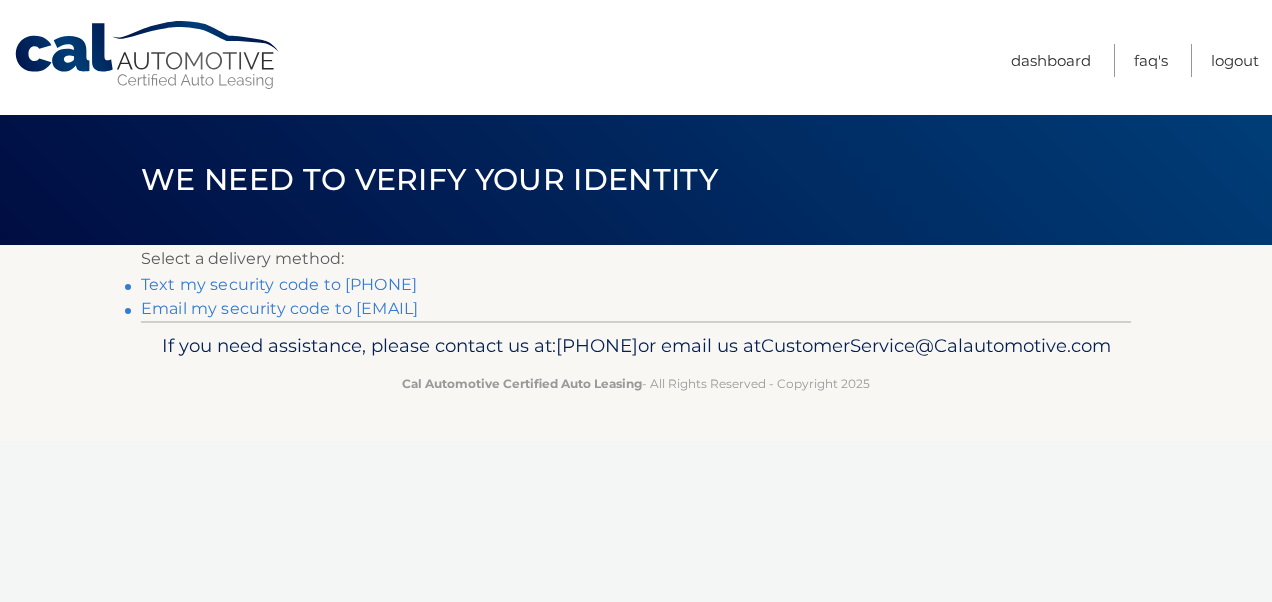 scroll, scrollTop: 0, scrollLeft: 0, axis: both 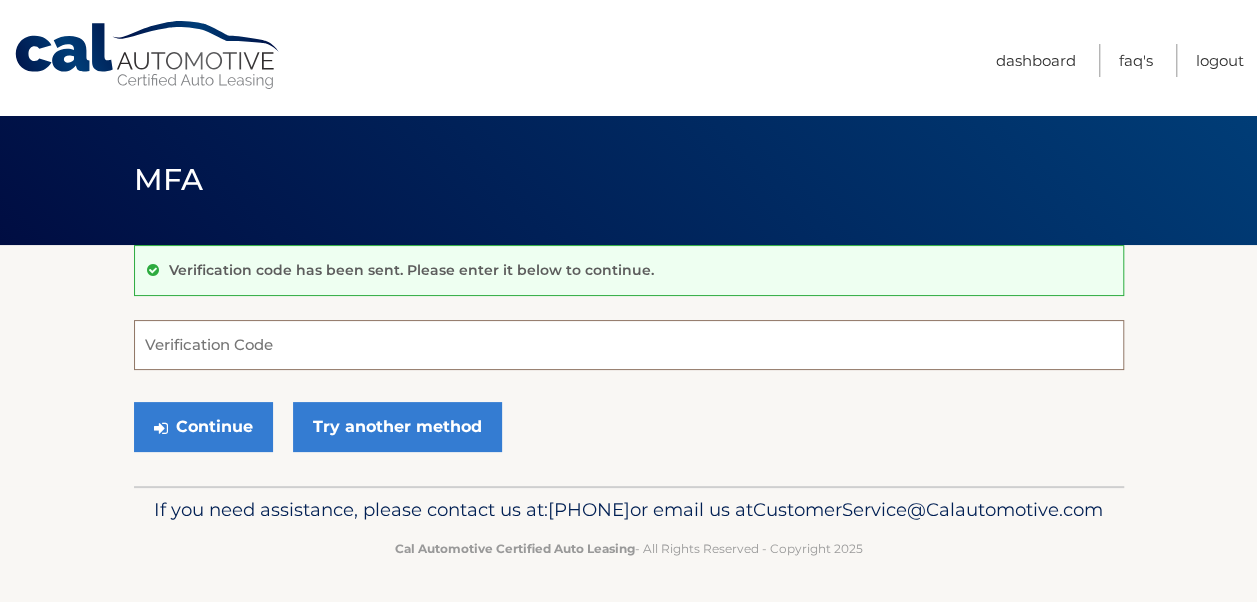 click on "Verification Code" at bounding box center (629, 345) 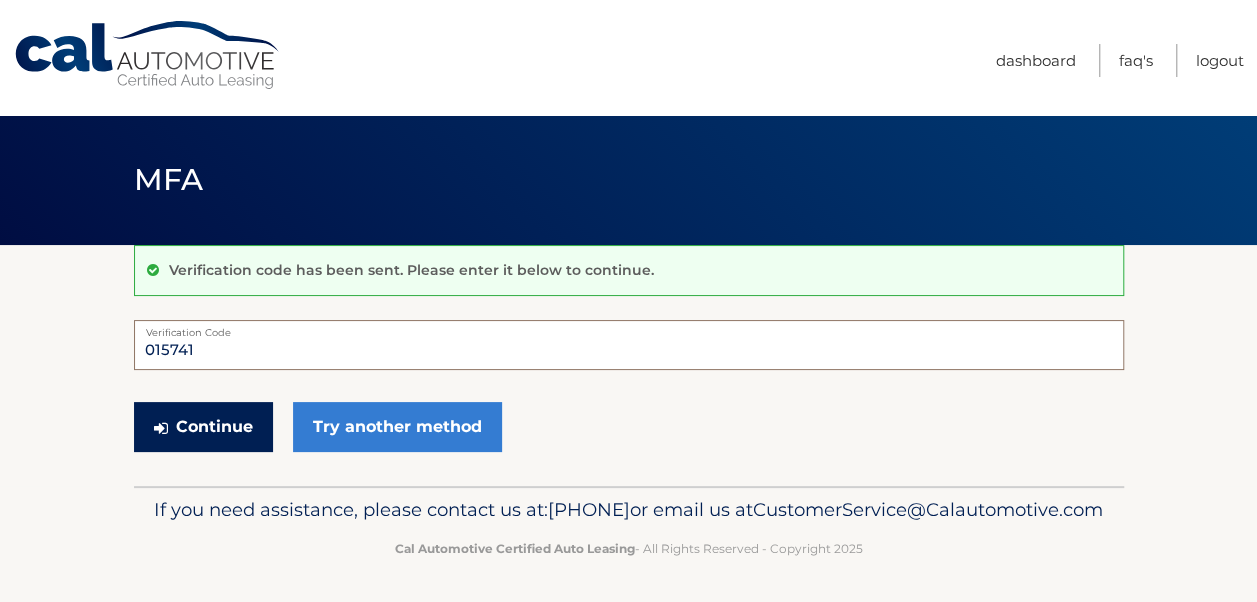 type on "015741" 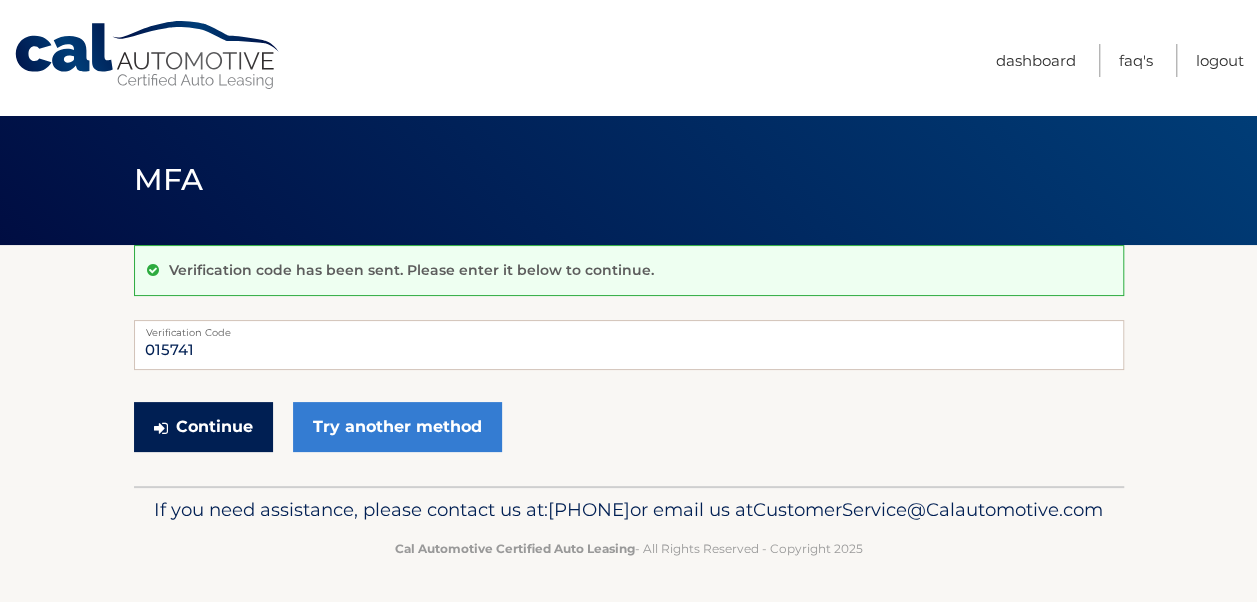 click on "Continue" at bounding box center (203, 427) 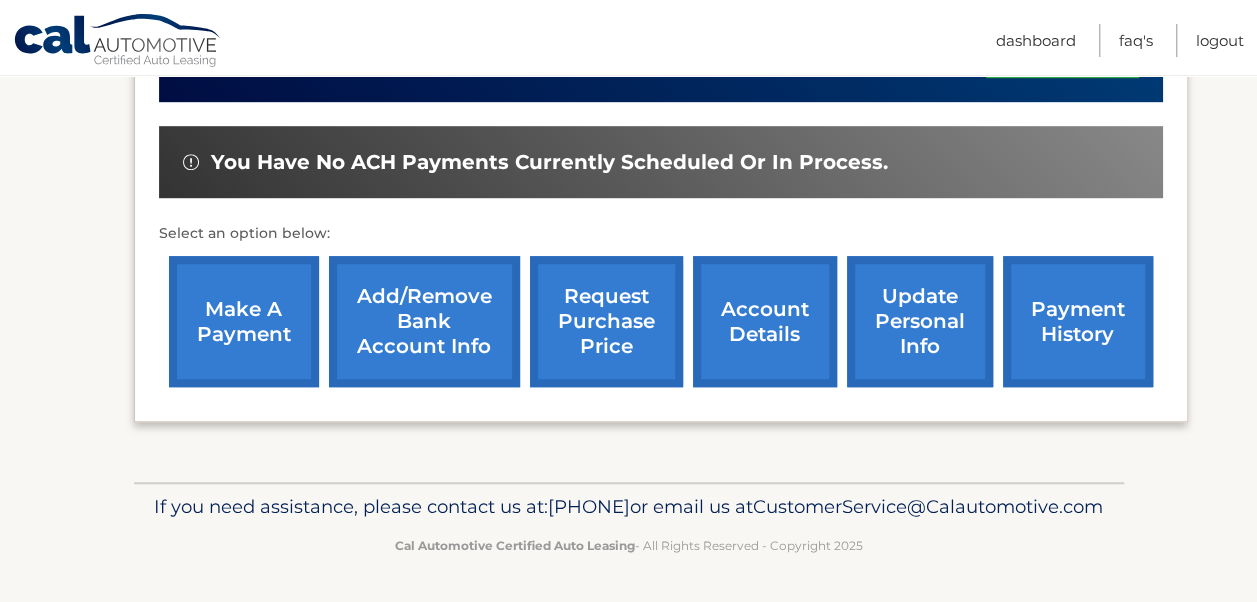 scroll, scrollTop: 600, scrollLeft: 0, axis: vertical 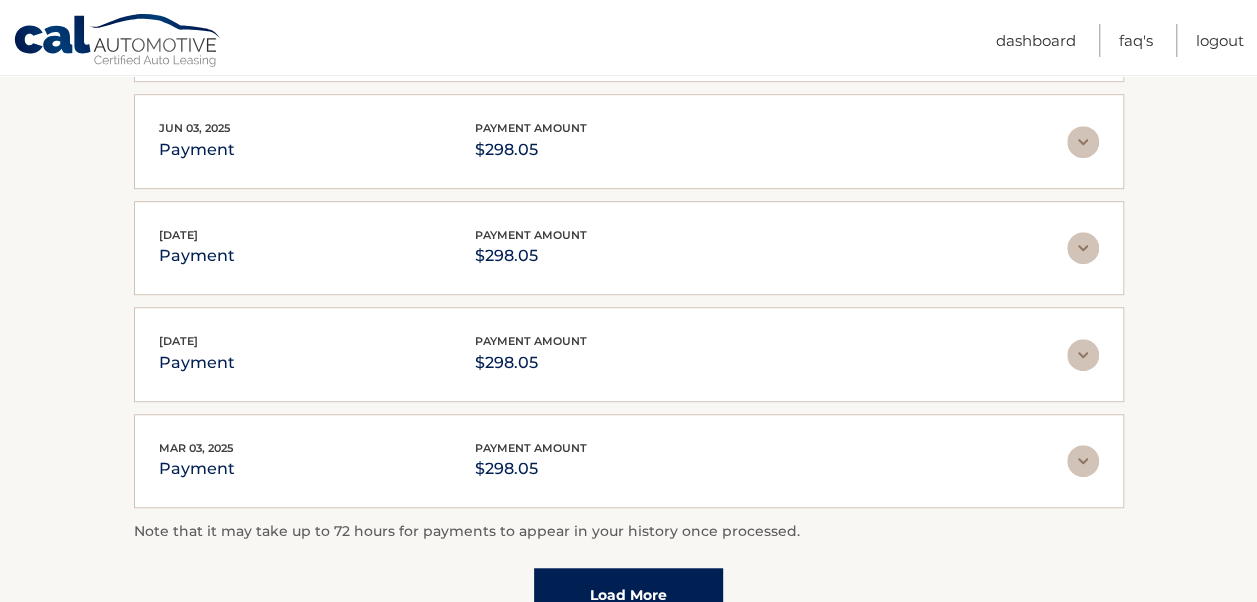 click on "Load More" at bounding box center (628, 595) 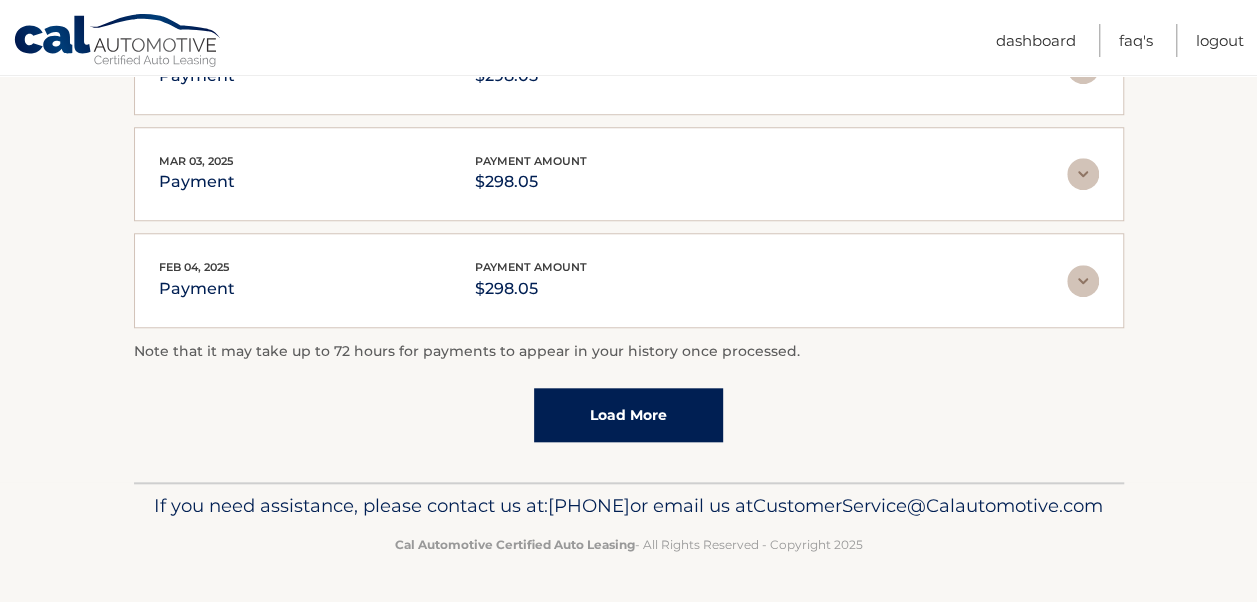 scroll, scrollTop: 811, scrollLeft: 0, axis: vertical 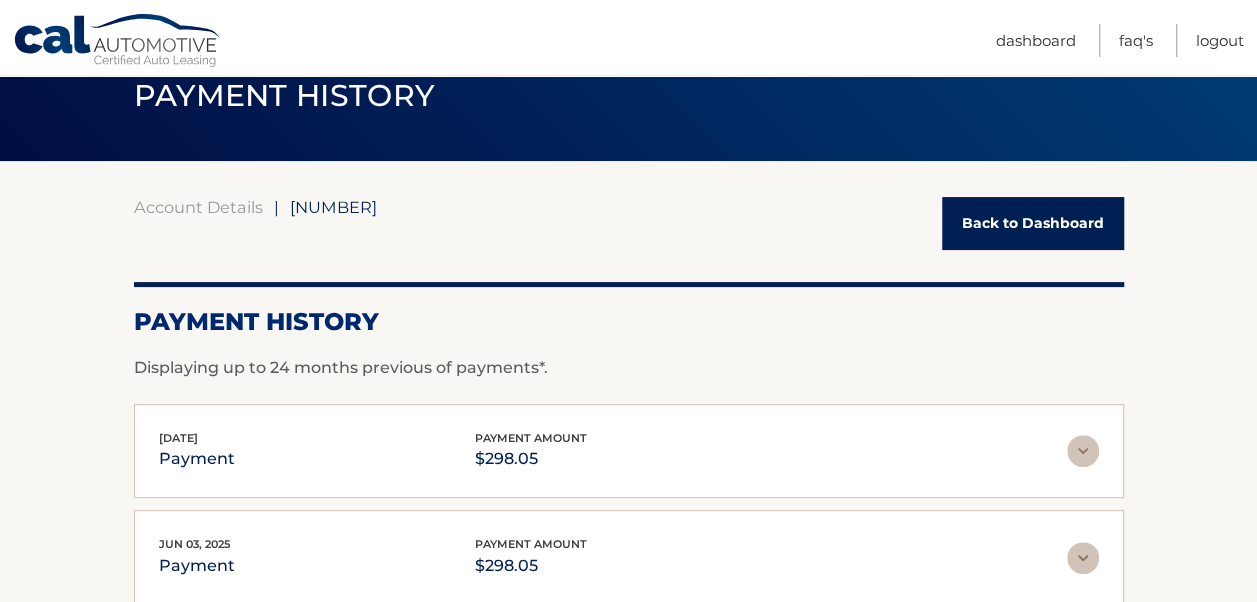 click on "Back to Dashboard" at bounding box center (1033, 223) 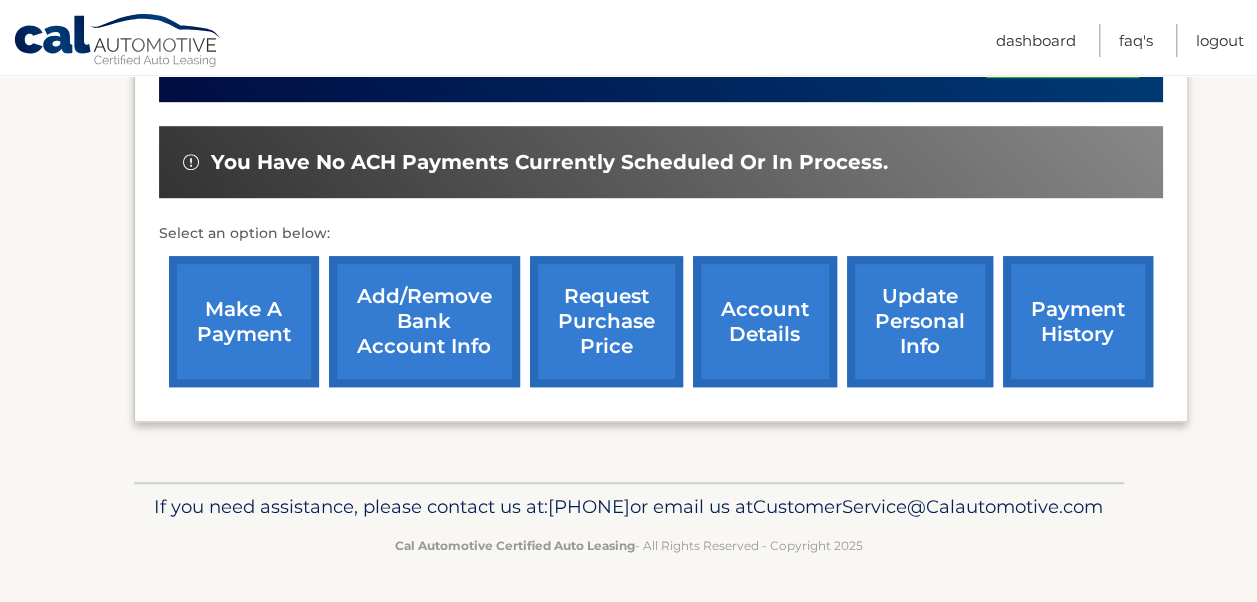 scroll, scrollTop: 608, scrollLeft: 0, axis: vertical 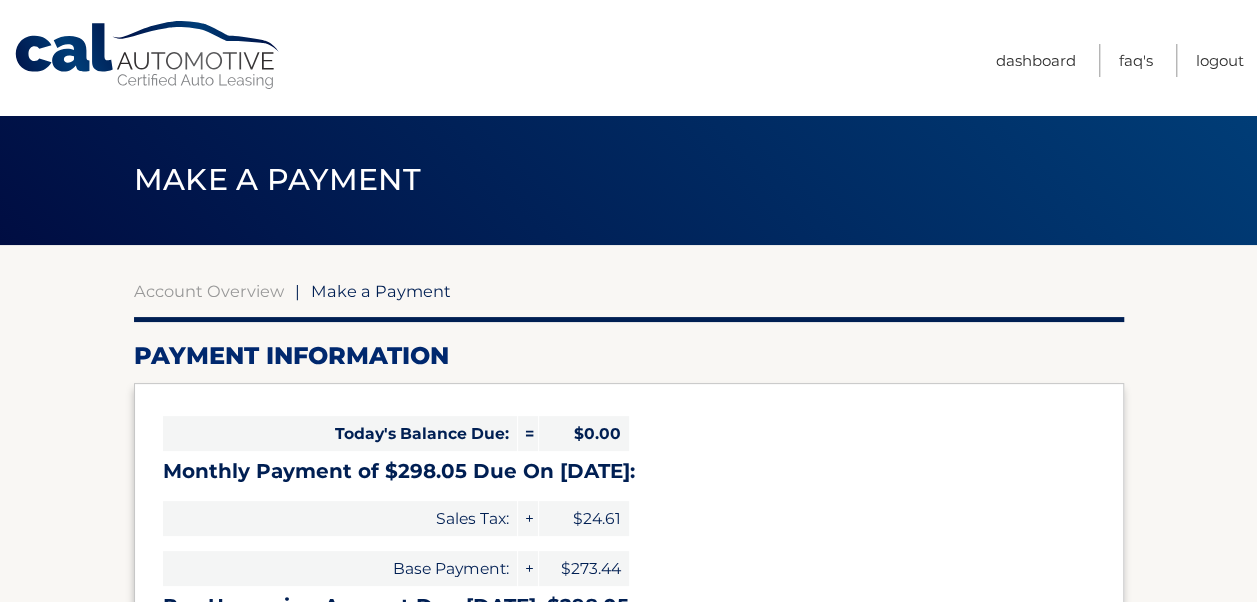 select on "[UUID]" 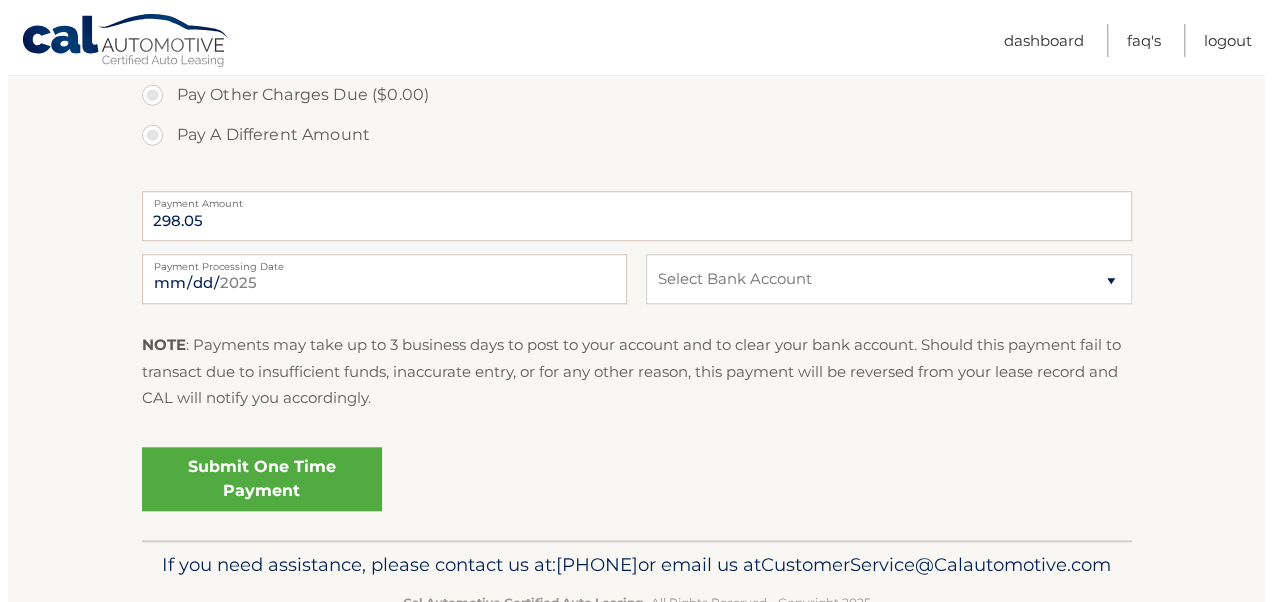 scroll, scrollTop: 826, scrollLeft: 0, axis: vertical 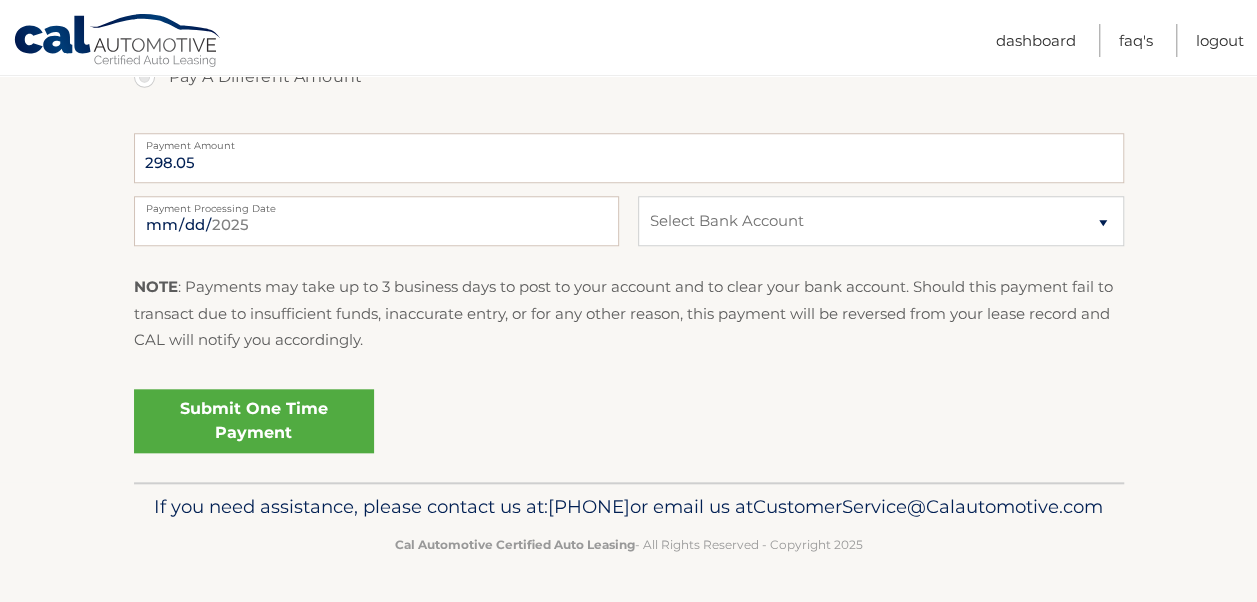 click on "Submit One Time Payment" at bounding box center (254, 421) 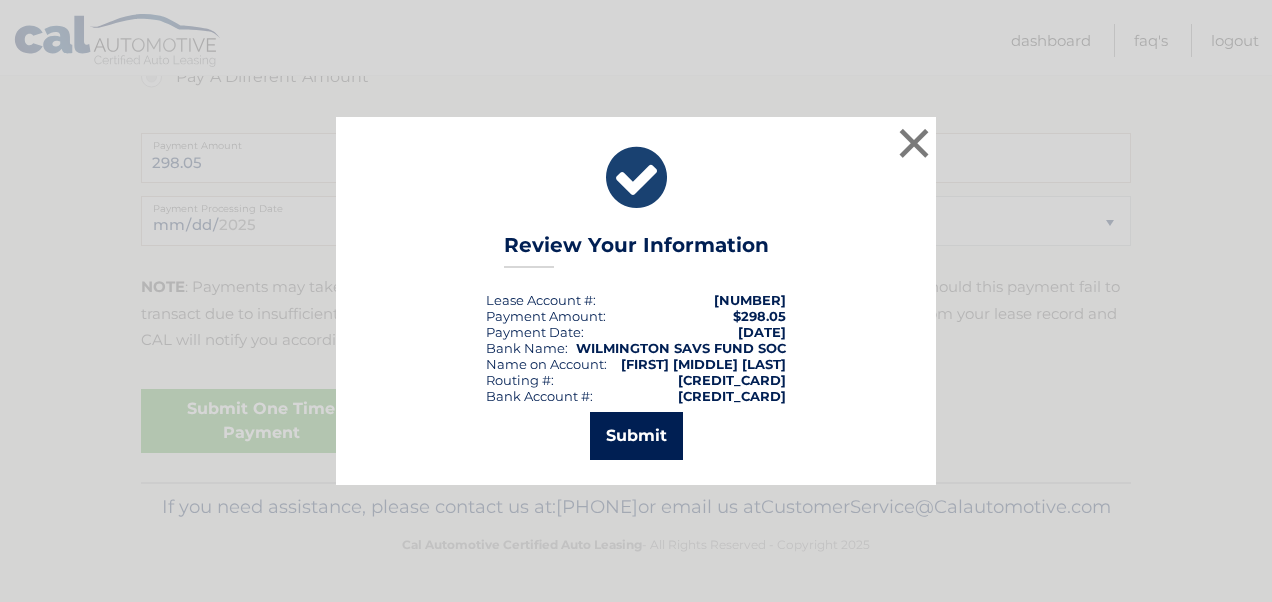 click on "Submit" at bounding box center [636, 436] 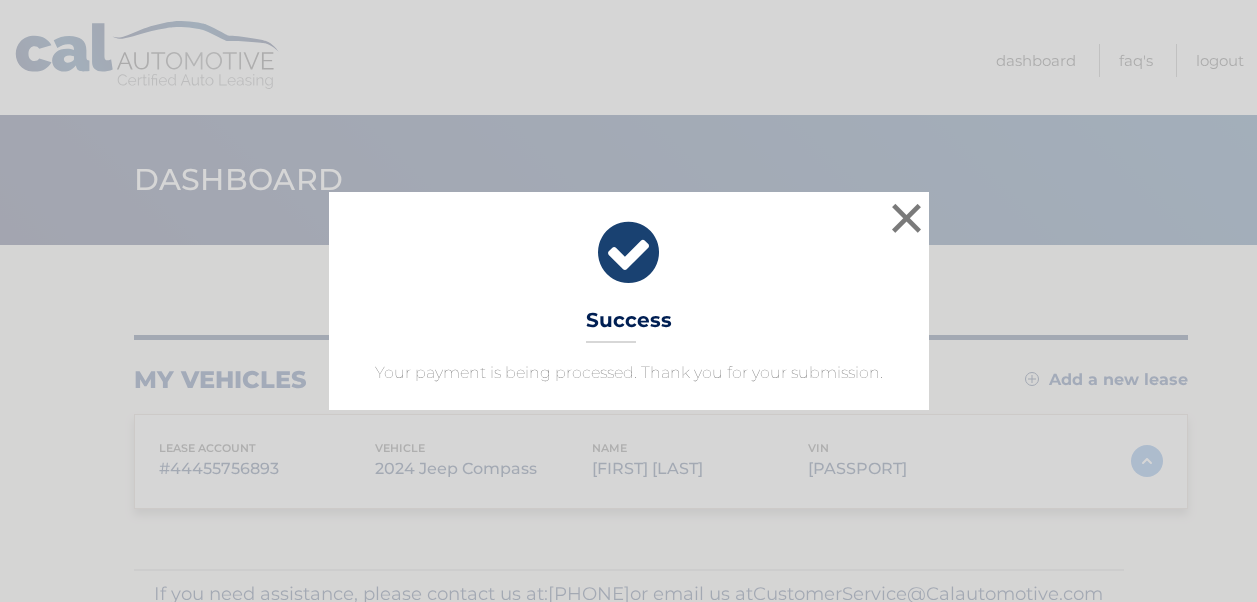 scroll, scrollTop: 0, scrollLeft: 0, axis: both 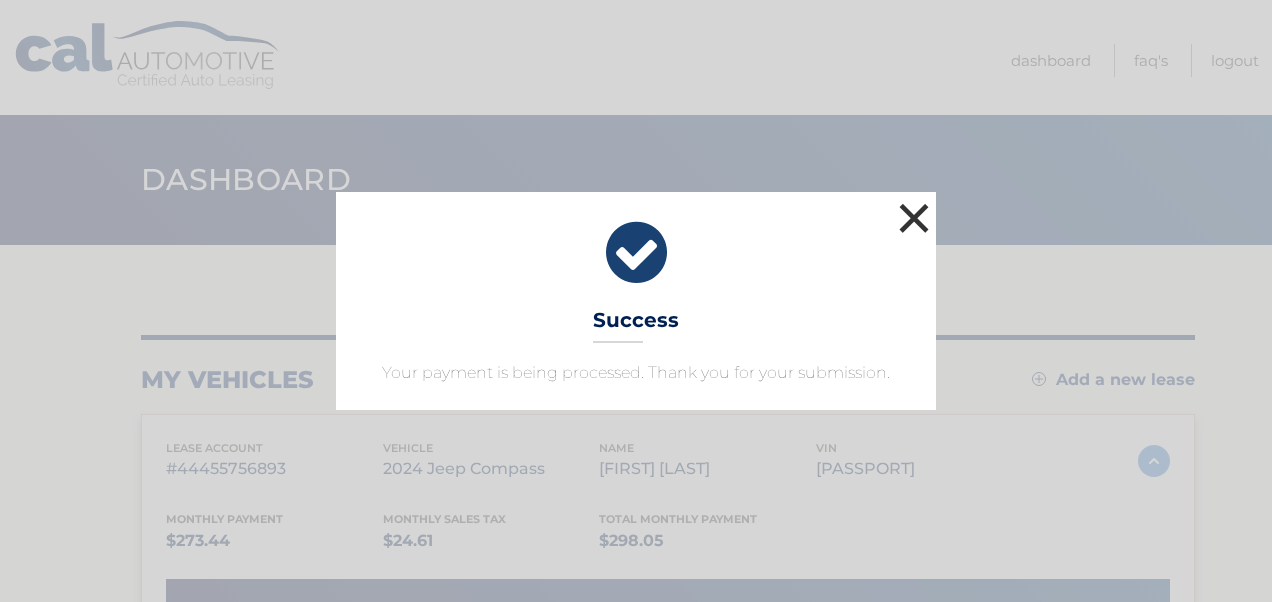 click on "×" at bounding box center (914, 218) 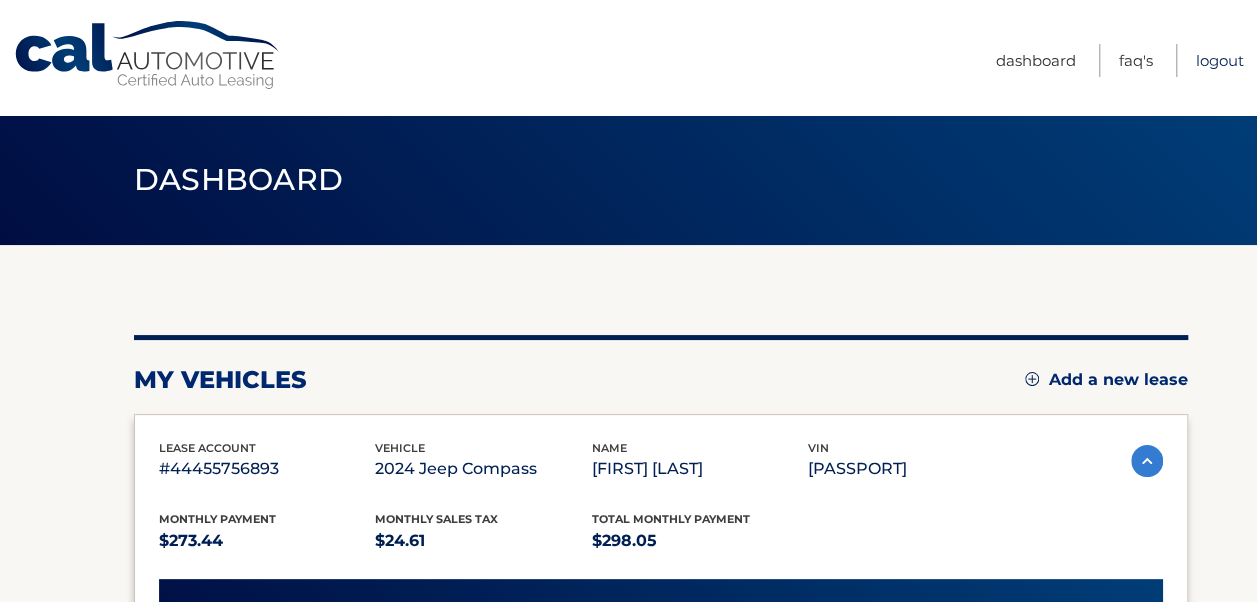 click on "Logout" at bounding box center [1220, 60] 